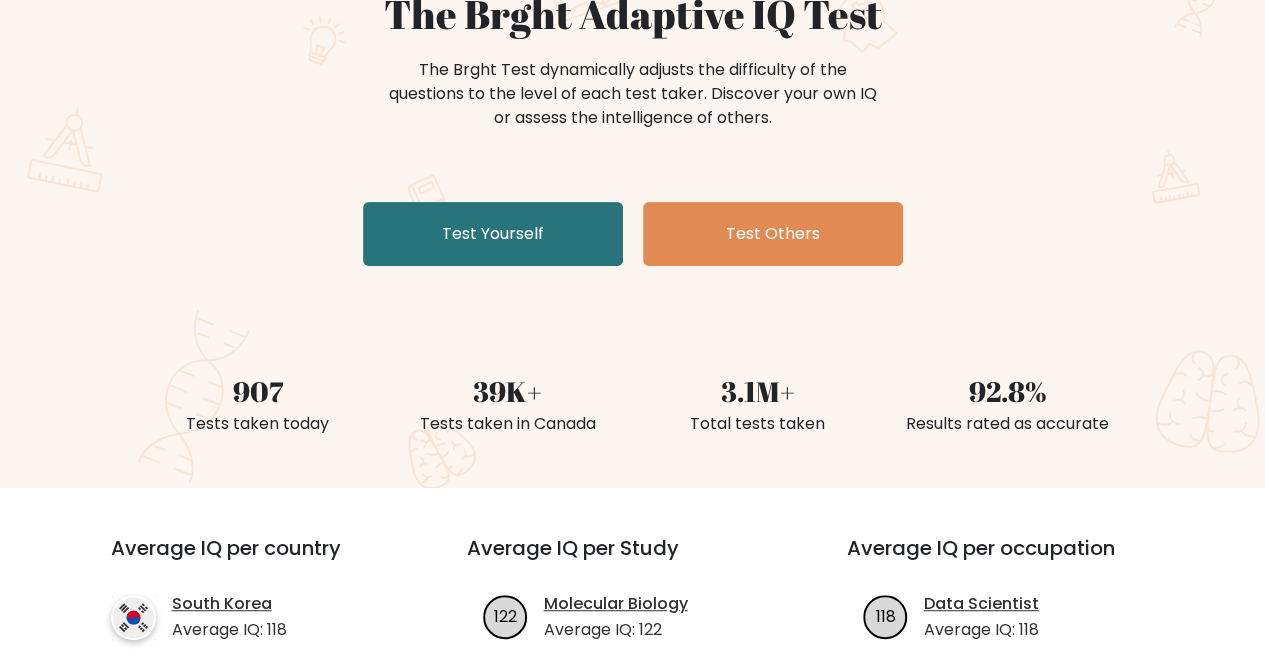 scroll, scrollTop: 215, scrollLeft: 0, axis: vertical 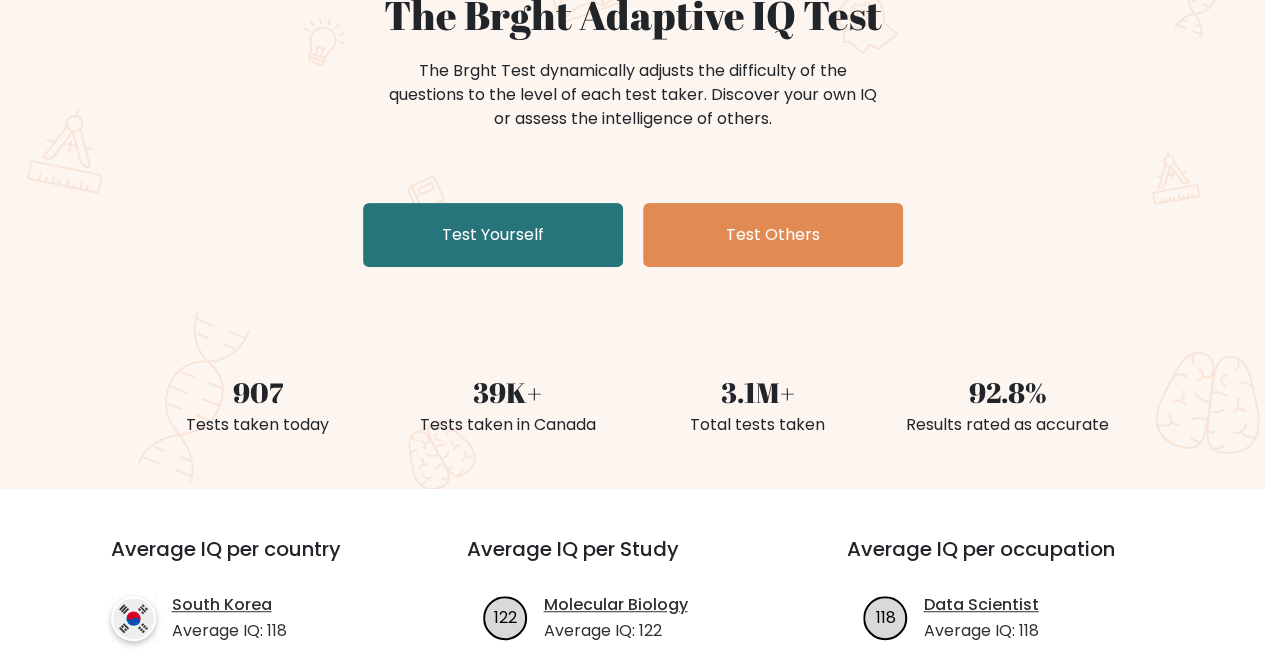 click on "Test Yourself" at bounding box center (493, 235) 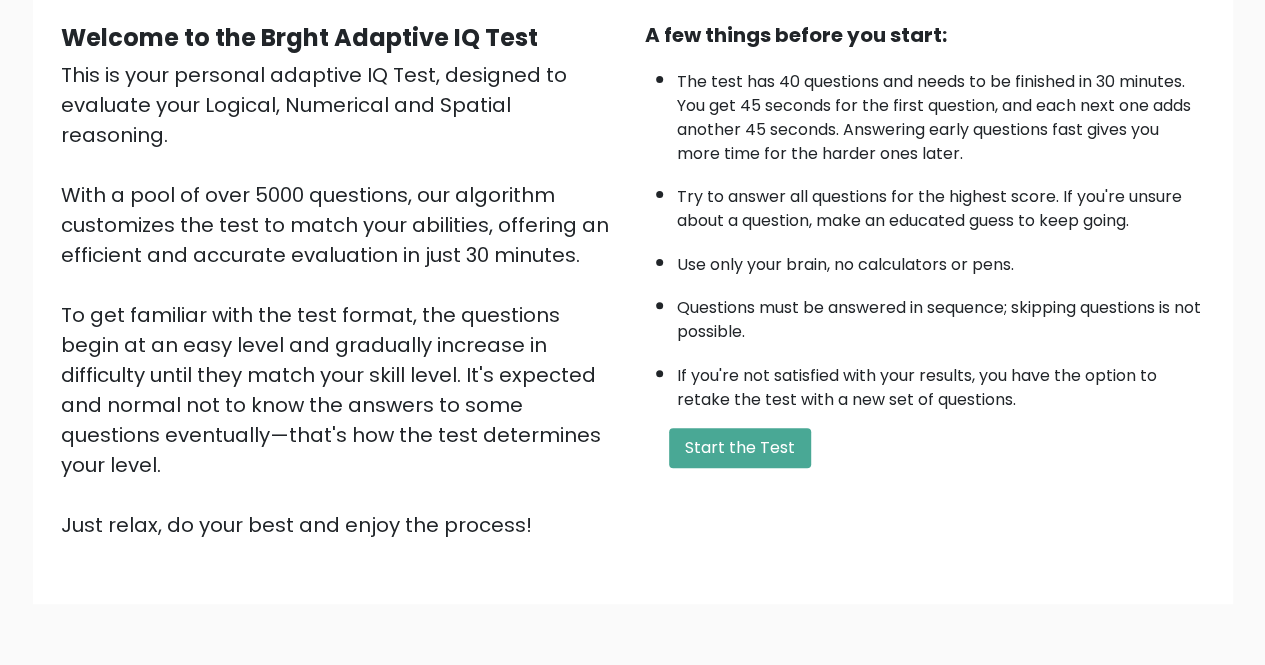 scroll, scrollTop: 250, scrollLeft: 0, axis: vertical 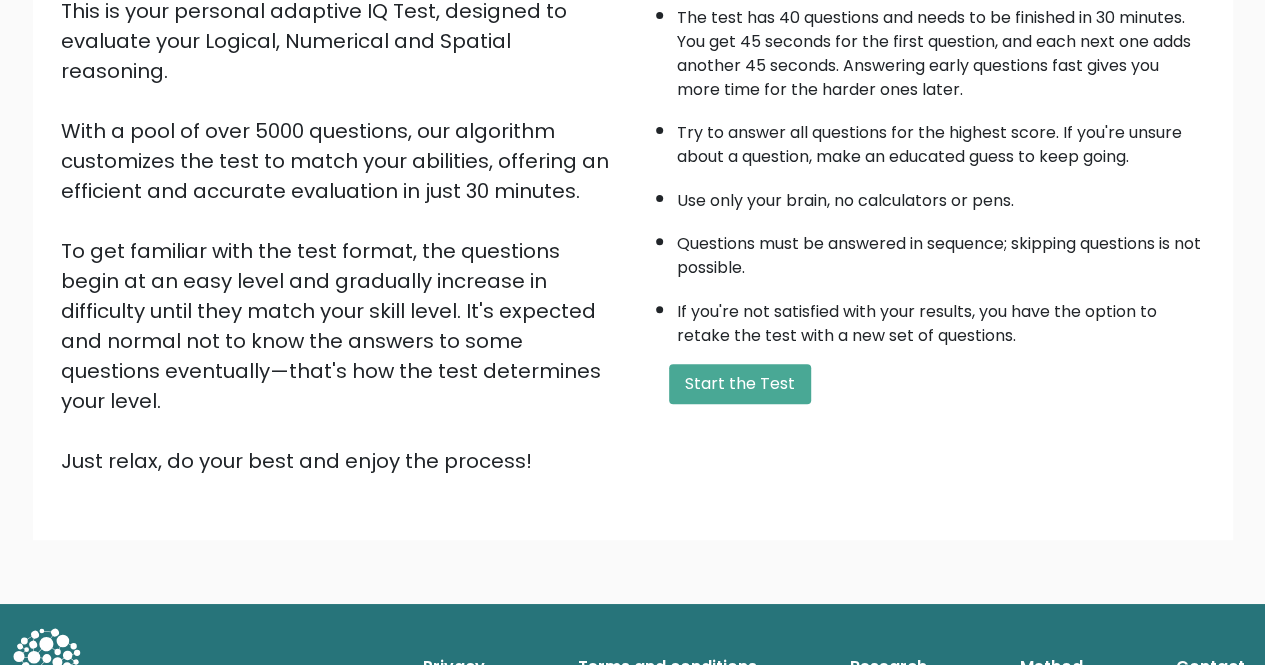 click on "Terms
and conditions" at bounding box center [667, 667] 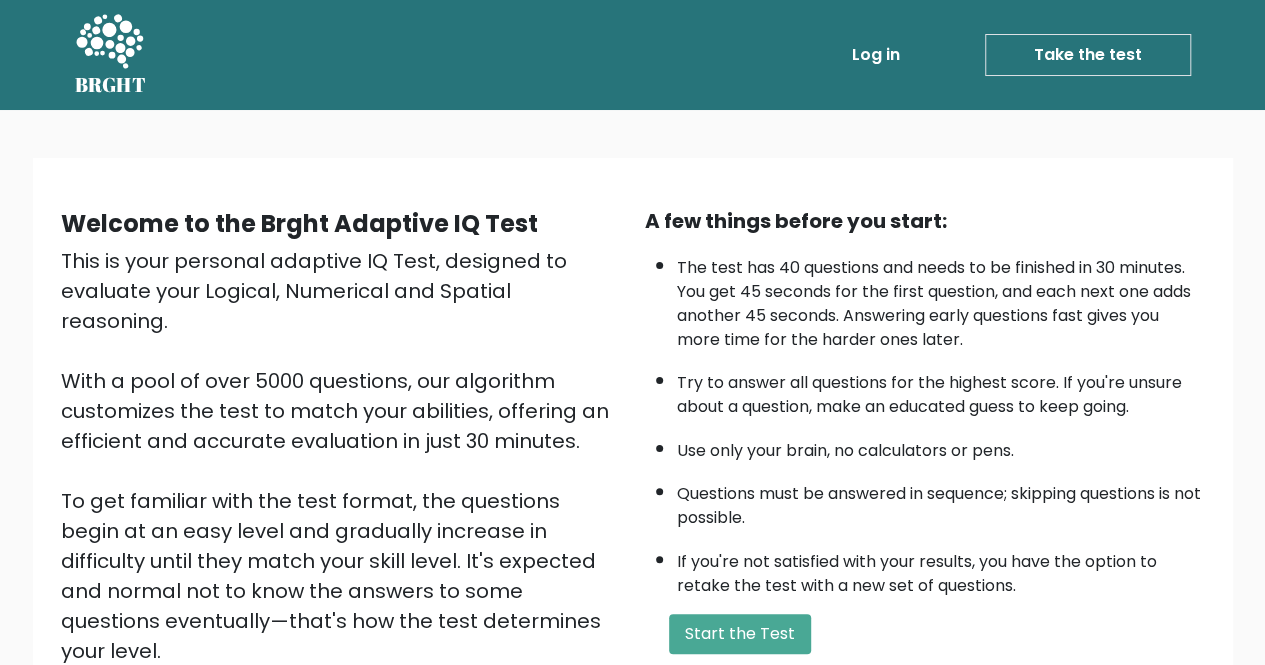 scroll, scrollTop: 250, scrollLeft: 0, axis: vertical 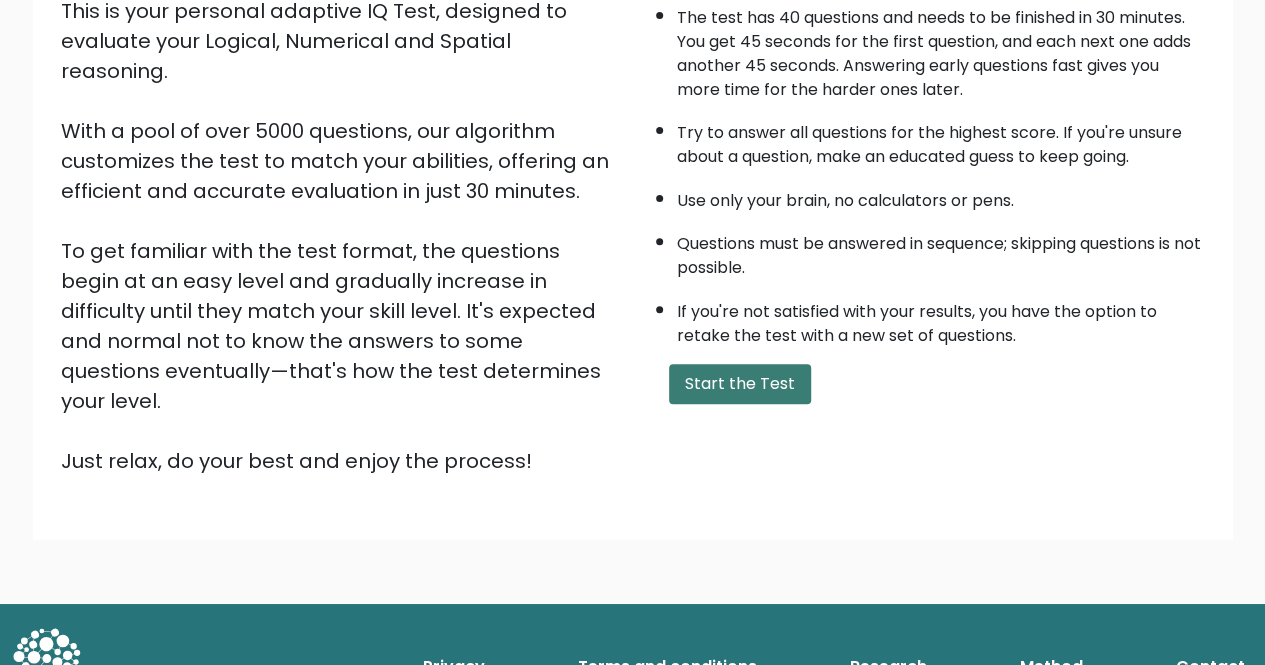 click on "Start the Test" at bounding box center [740, 384] 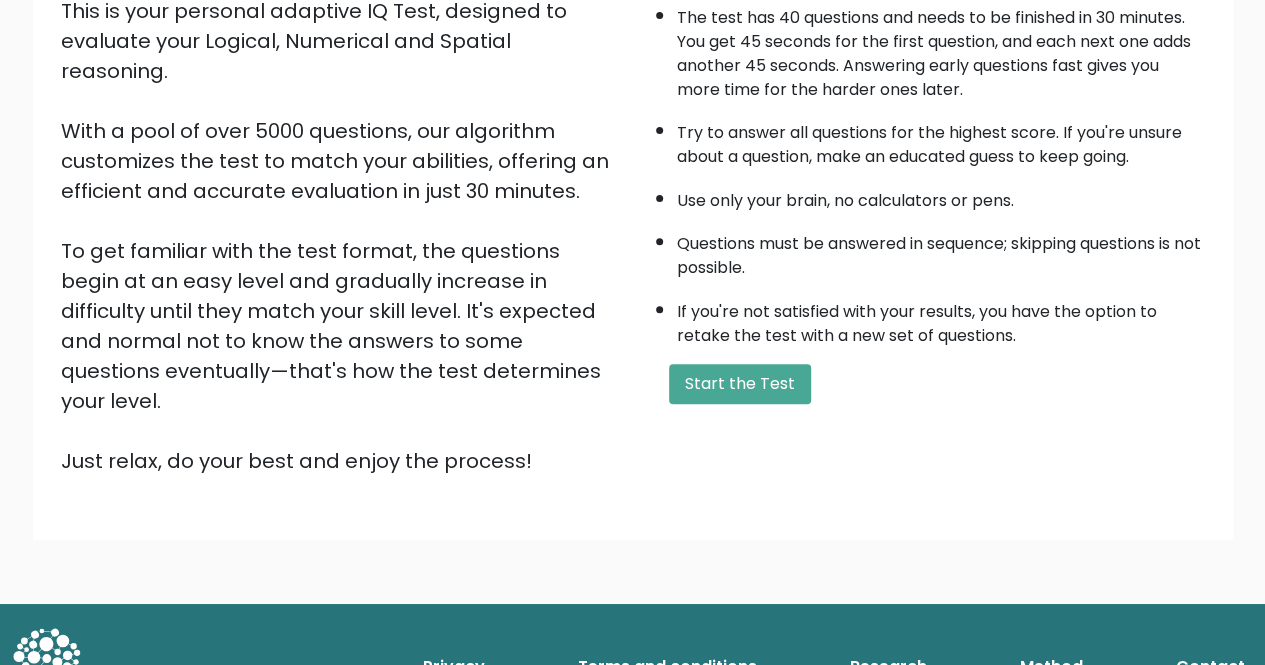 scroll, scrollTop: 194, scrollLeft: 0, axis: vertical 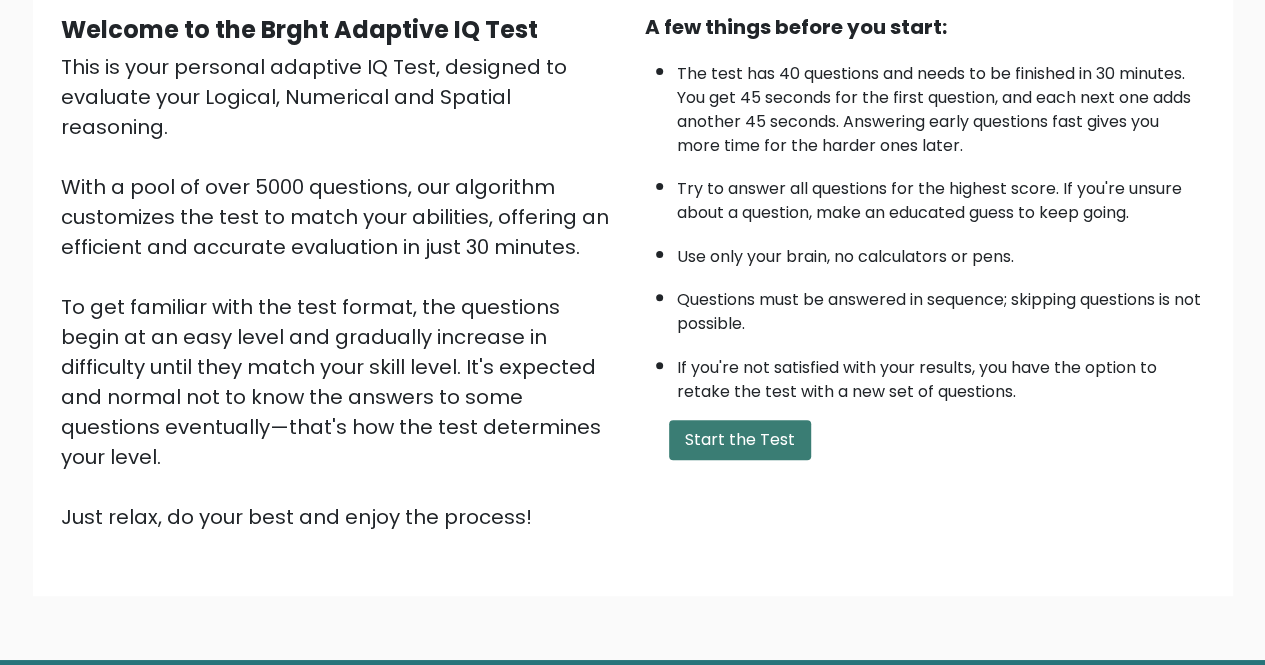 click on "Start the Test" at bounding box center (740, 440) 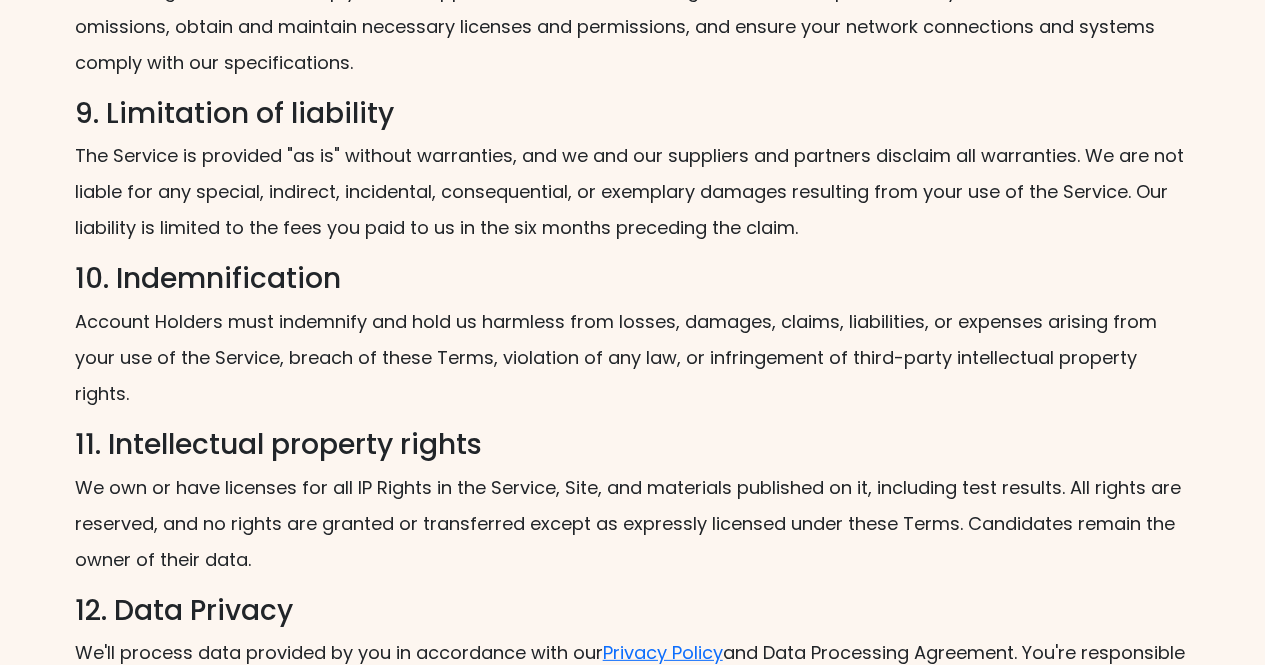 scroll, scrollTop: 2598, scrollLeft: 0, axis: vertical 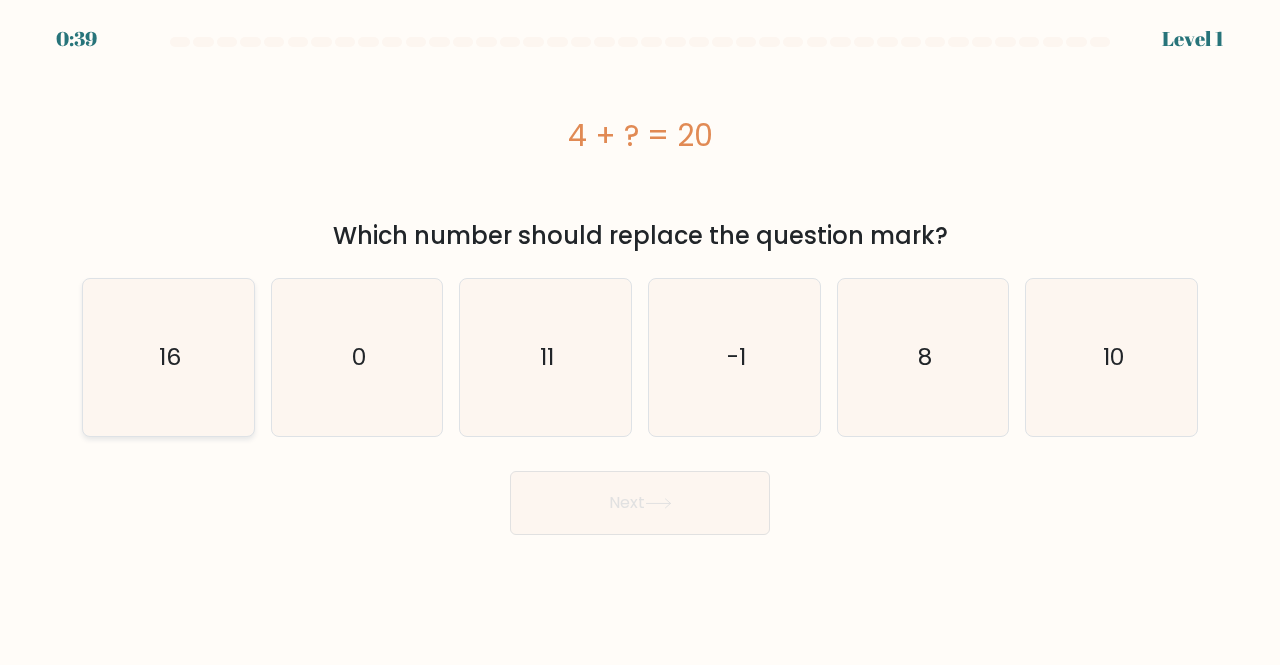 click on "16" 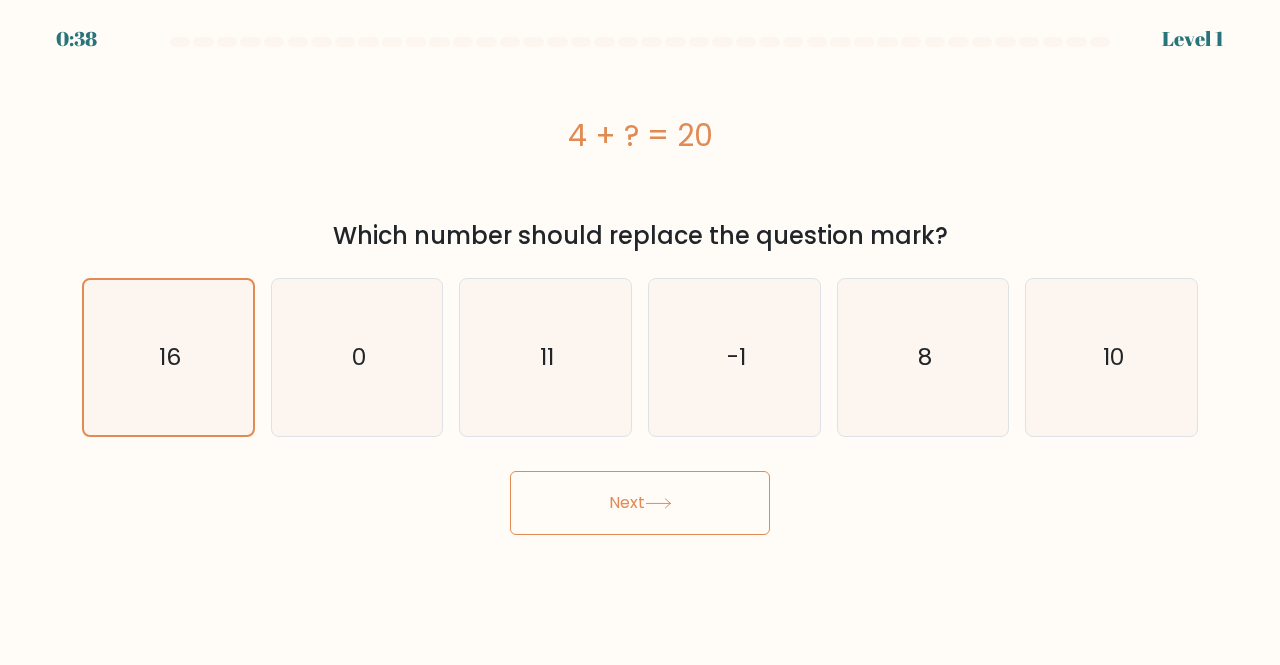 click on "Next" at bounding box center [640, 503] 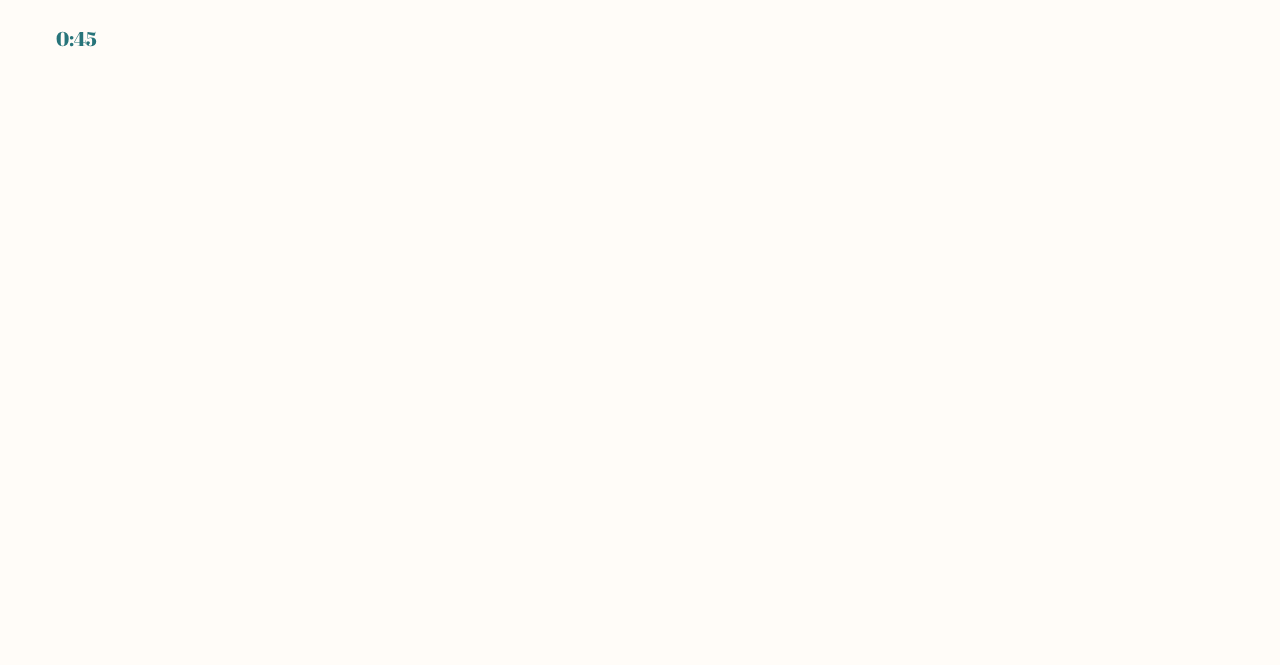 scroll, scrollTop: 0, scrollLeft: 0, axis: both 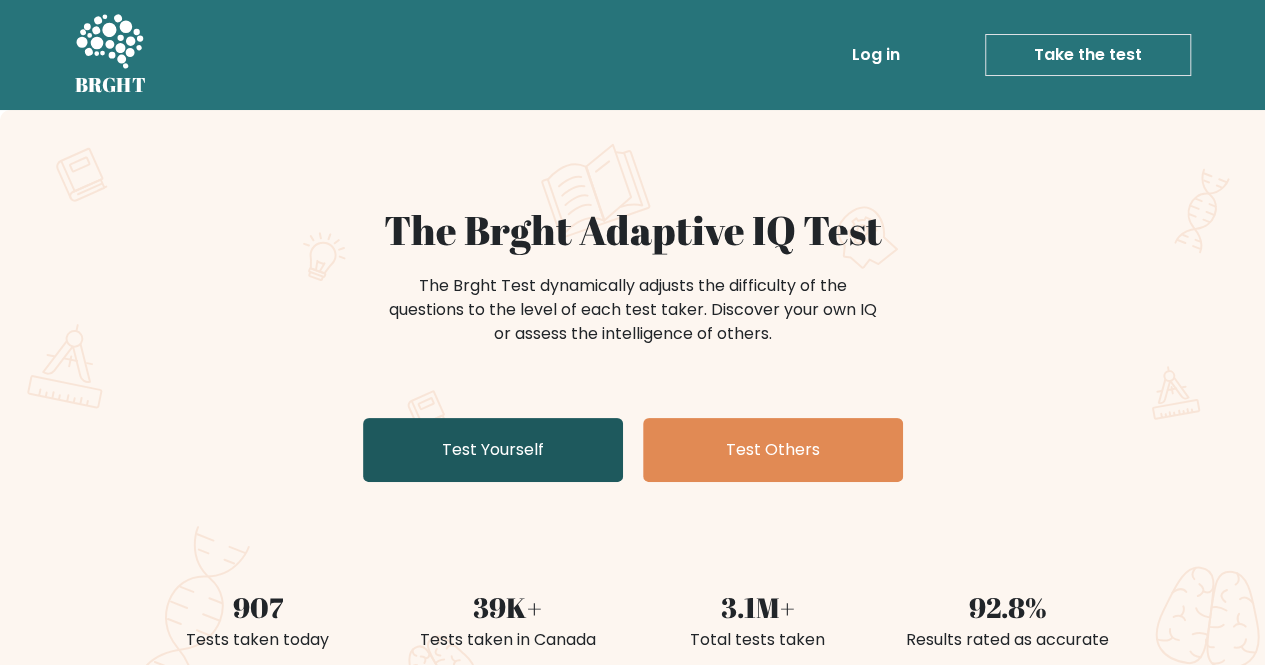 click on "Test Yourself" at bounding box center [493, 450] 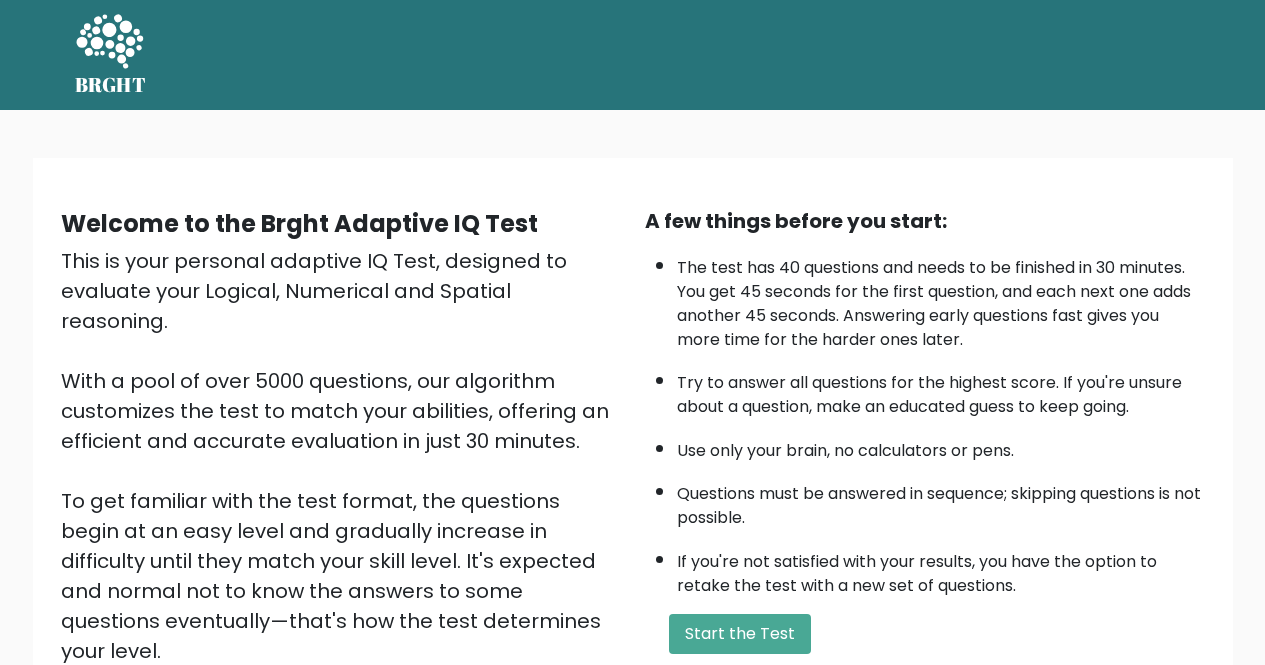 scroll, scrollTop: 0, scrollLeft: 0, axis: both 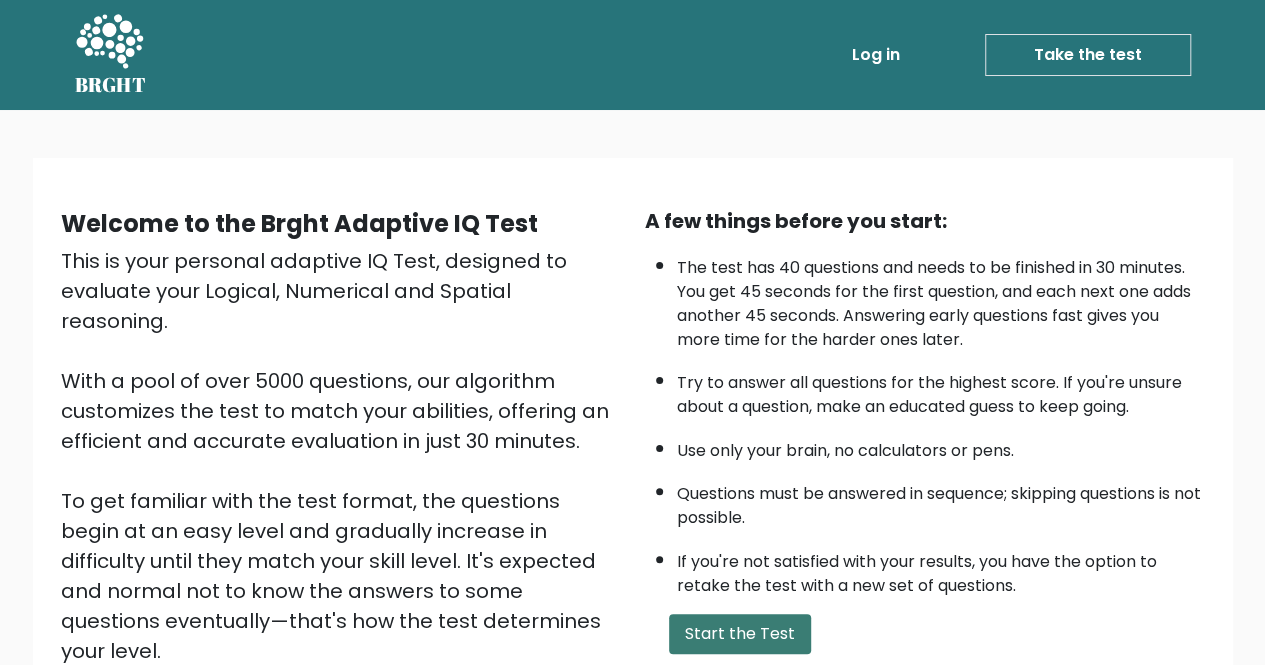 click on "Start the Test" at bounding box center (740, 634) 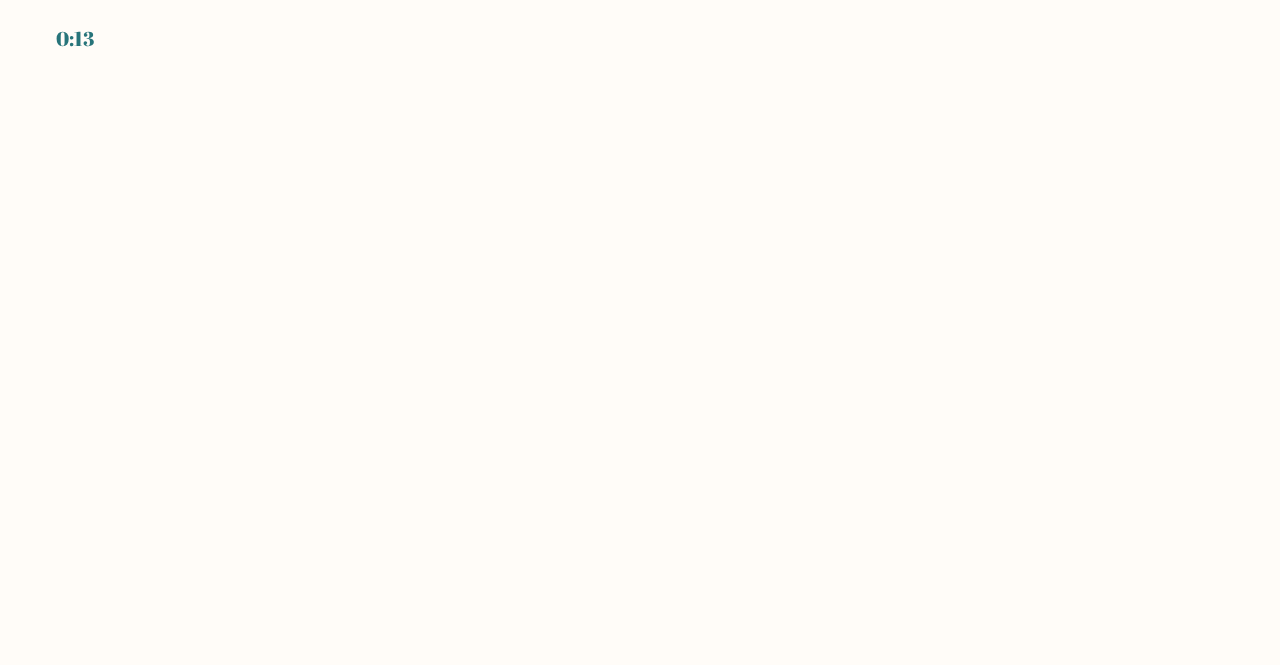 scroll, scrollTop: 0, scrollLeft: 0, axis: both 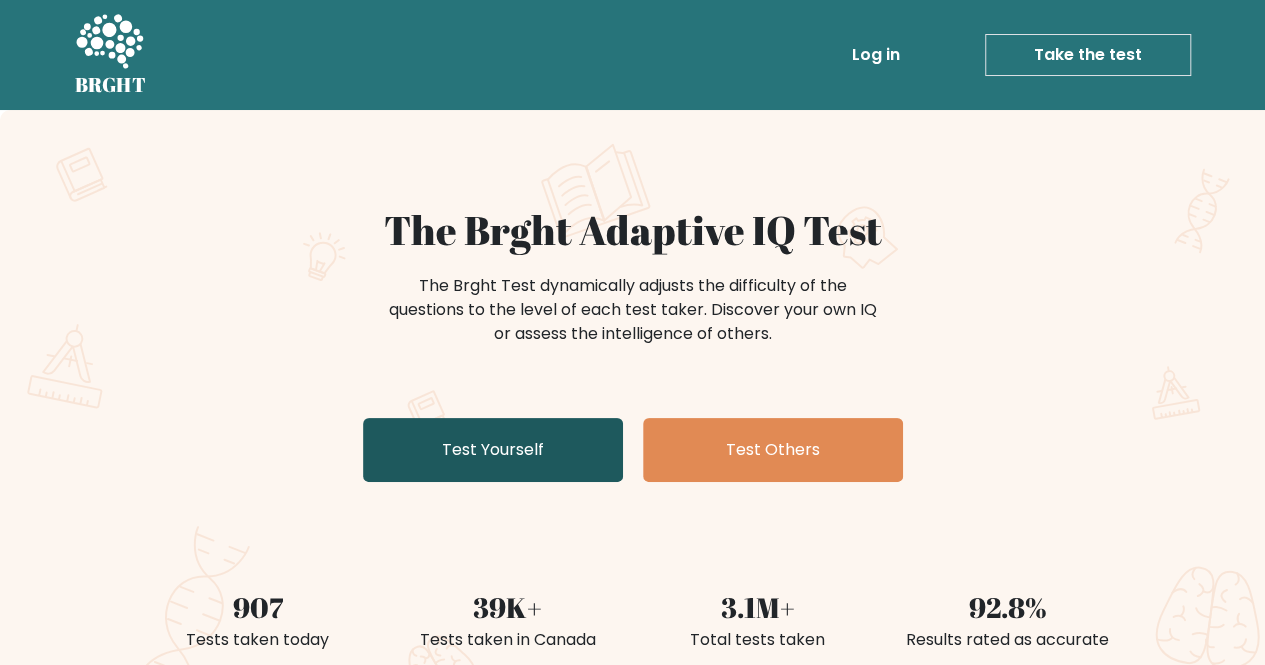click on "Test Yourself" at bounding box center (493, 450) 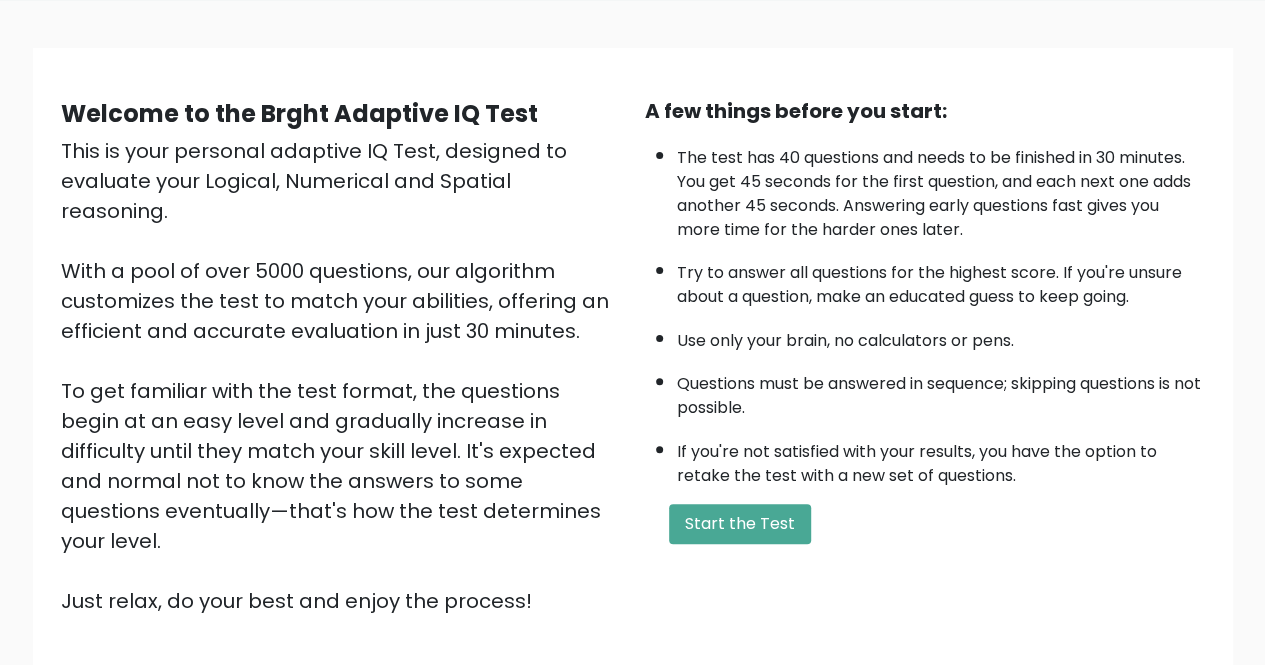 scroll, scrollTop: 60, scrollLeft: 0, axis: vertical 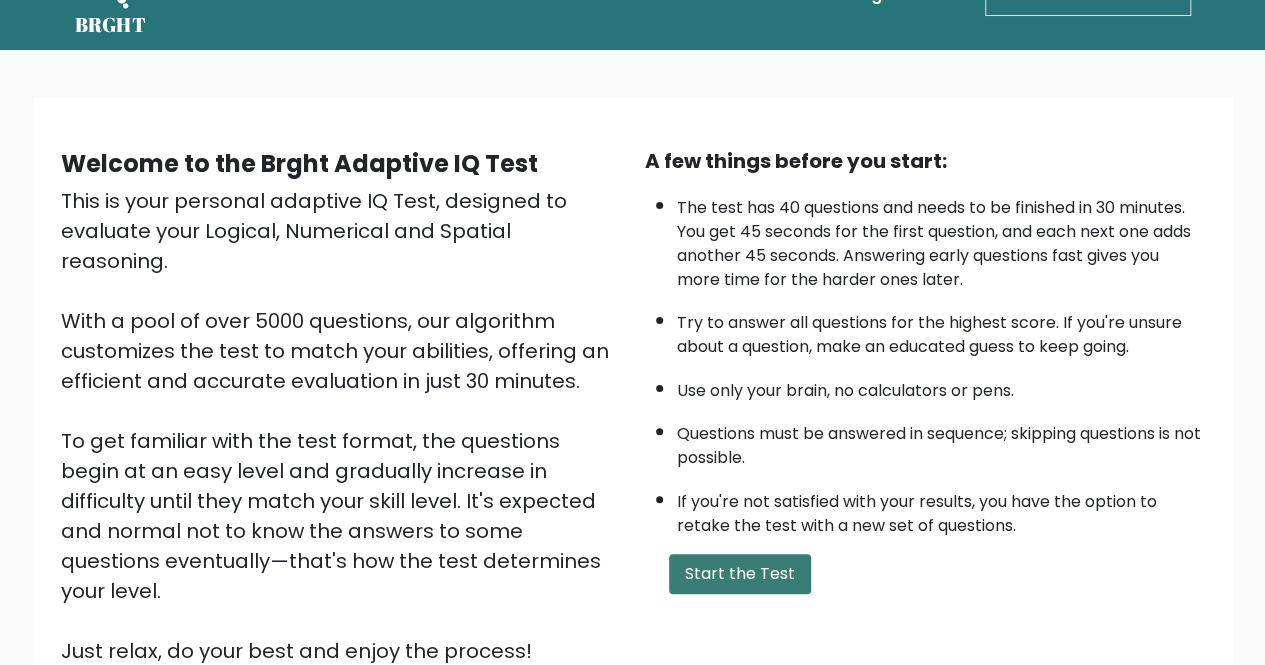 click on "Start the Test" at bounding box center [740, 574] 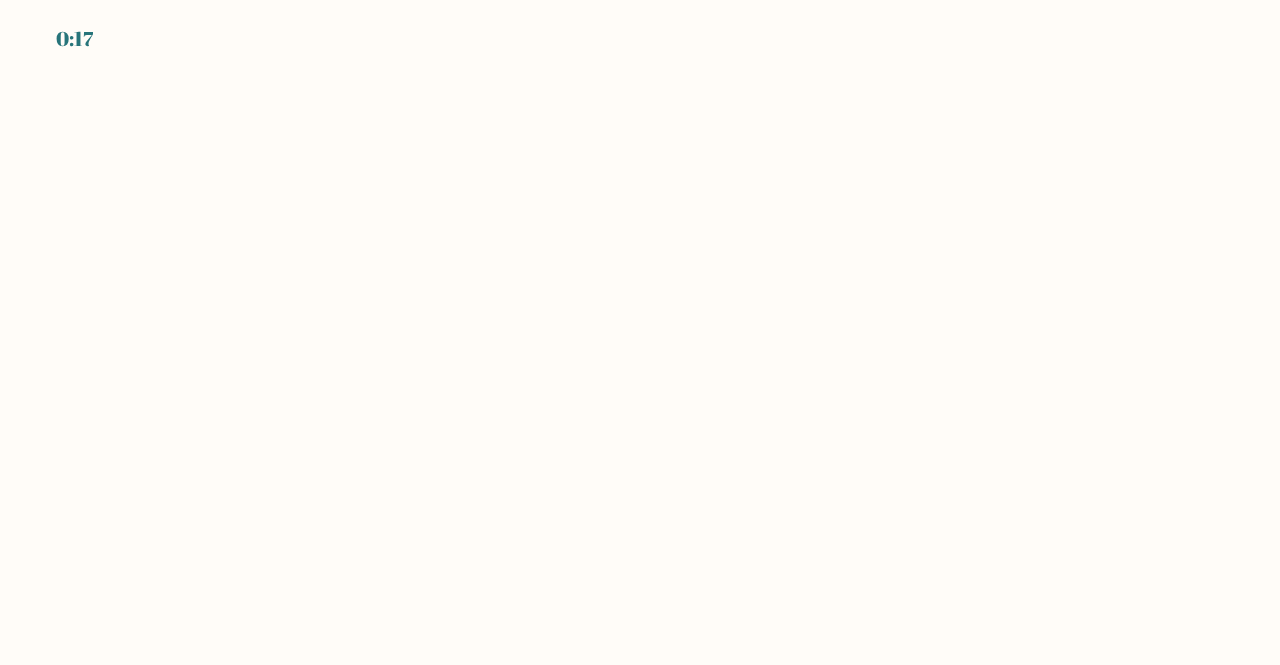 scroll, scrollTop: 0, scrollLeft: 0, axis: both 